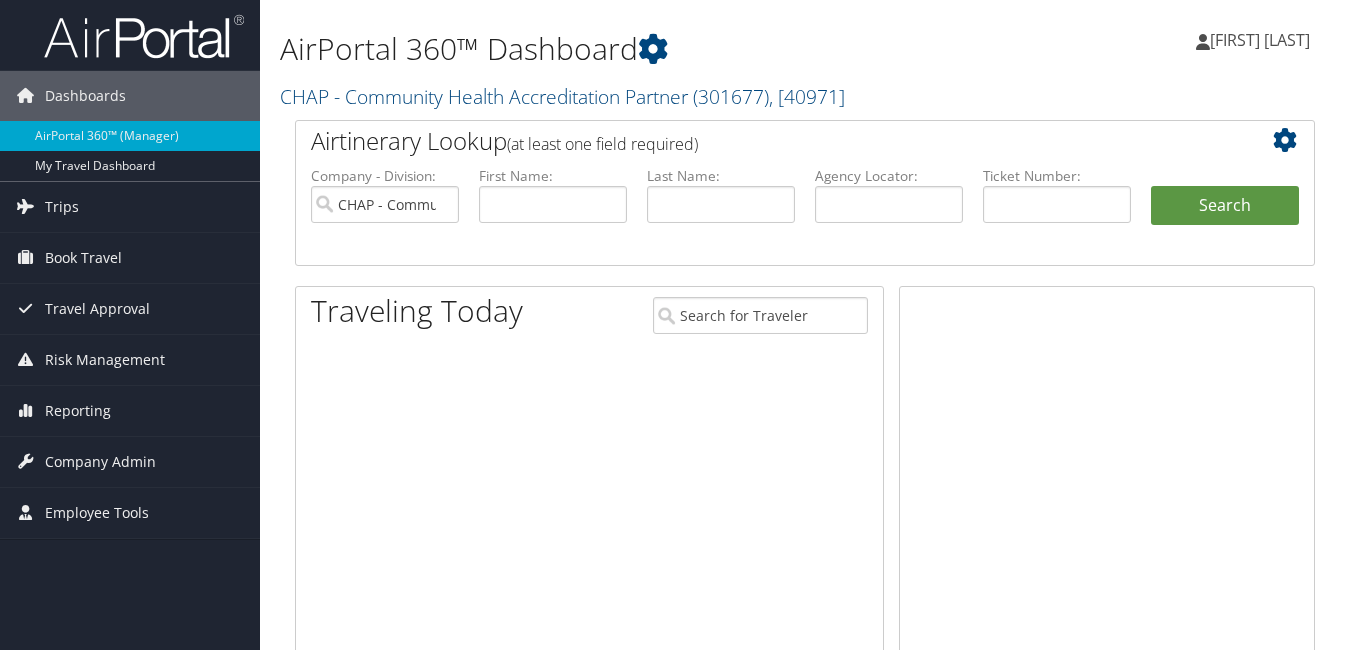 scroll, scrollTop: 0, scrollLeft: 0, axis: both 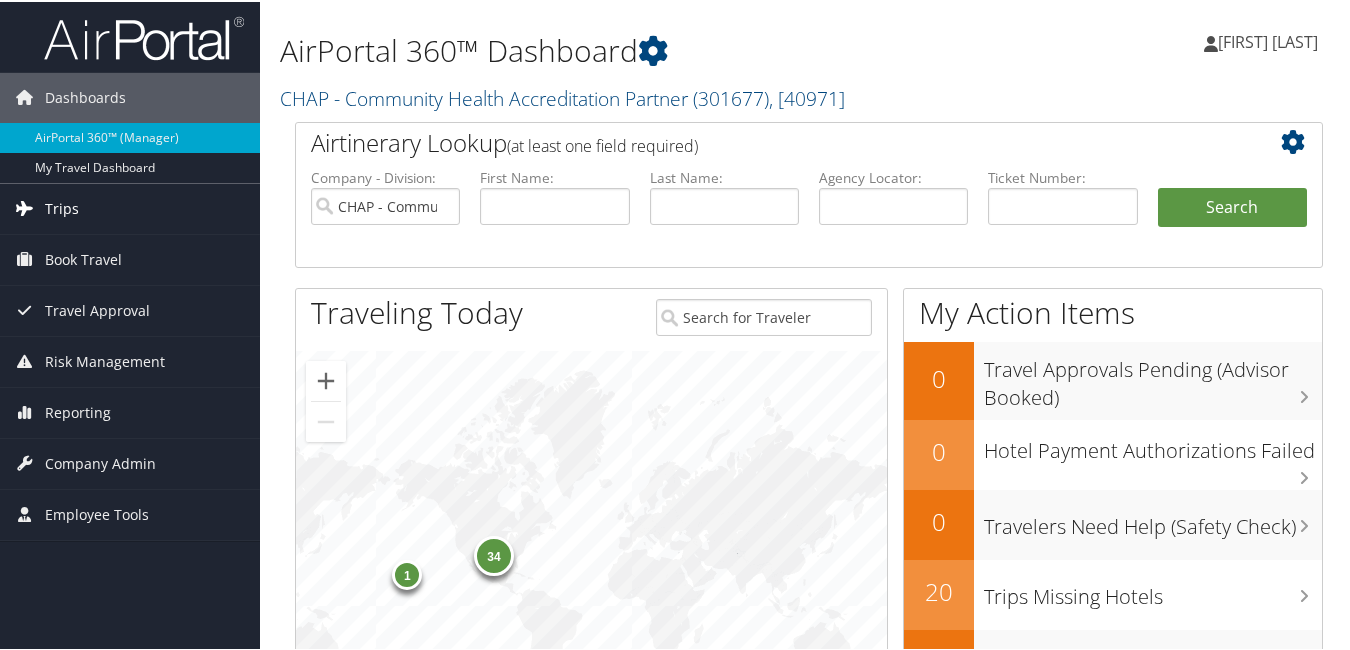 click on "Trips" at bounding box center [130, 207] 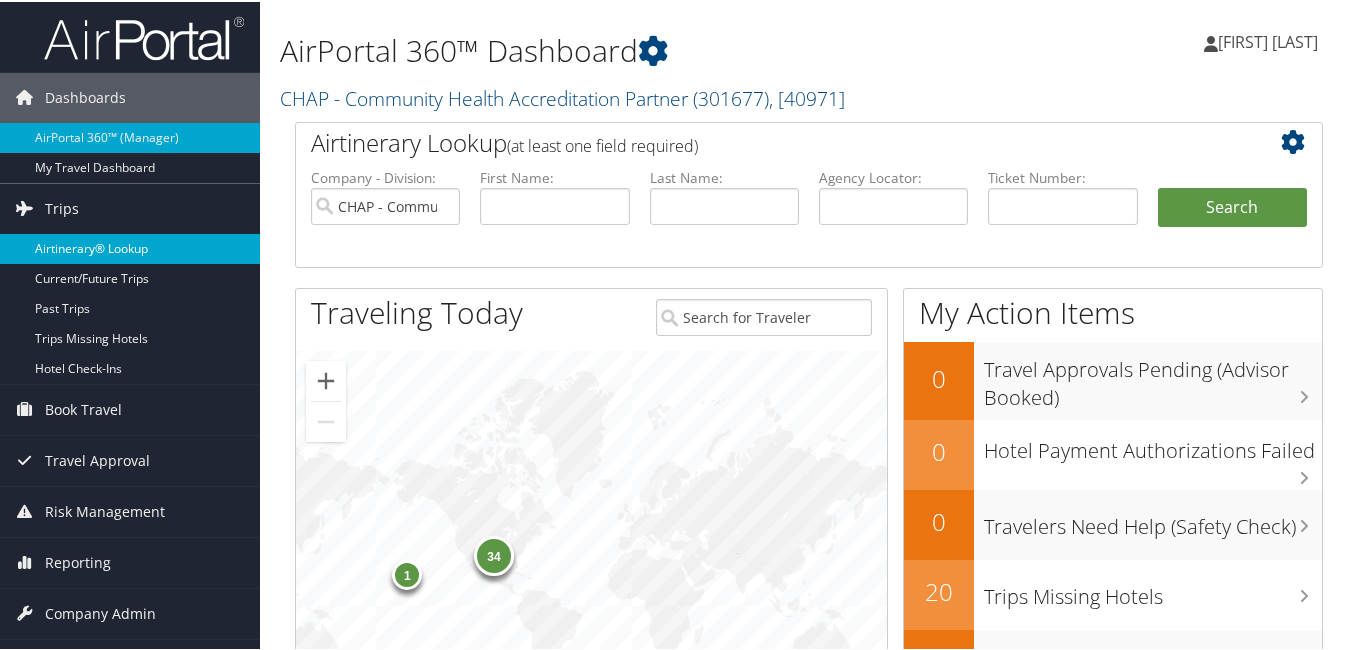 drag, startPoint x: 100, startPoint y: 270, endPoint x: 130, endPoint y: 259, distance: 31.95309 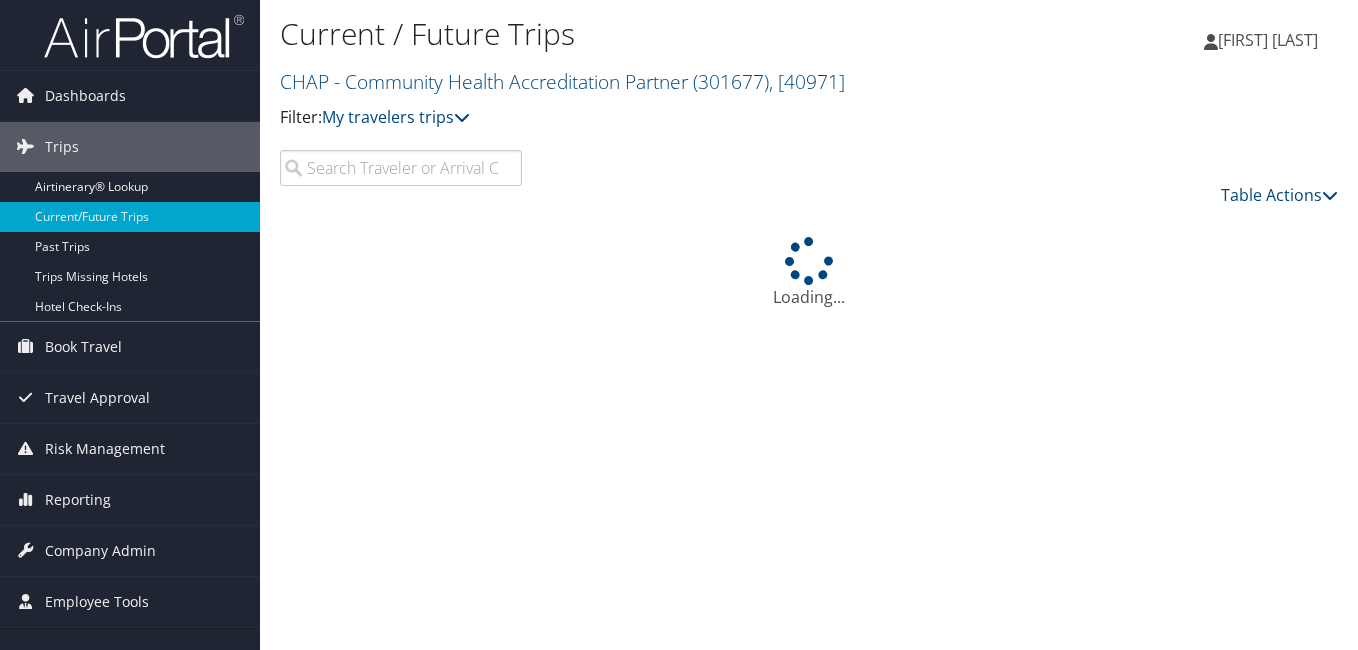 scroll, scrollTop: 0, scrollLeft: 0, axis: both 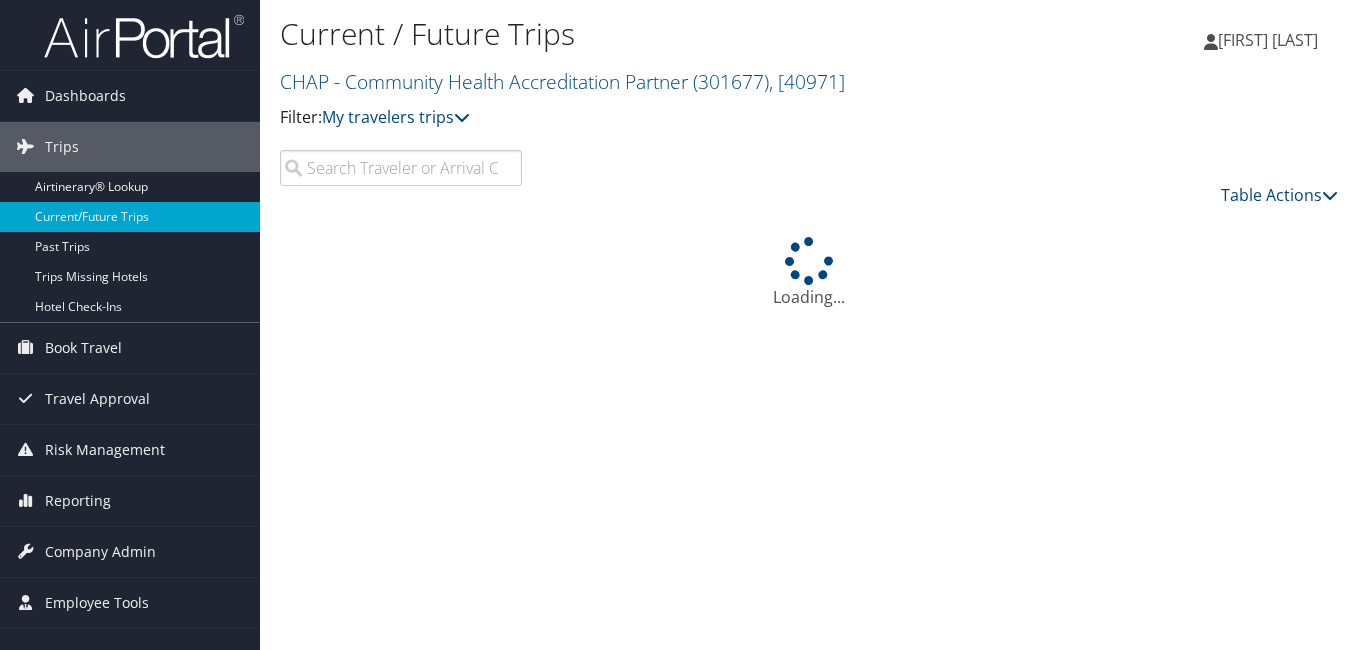 click at bounding box center (401, 168) 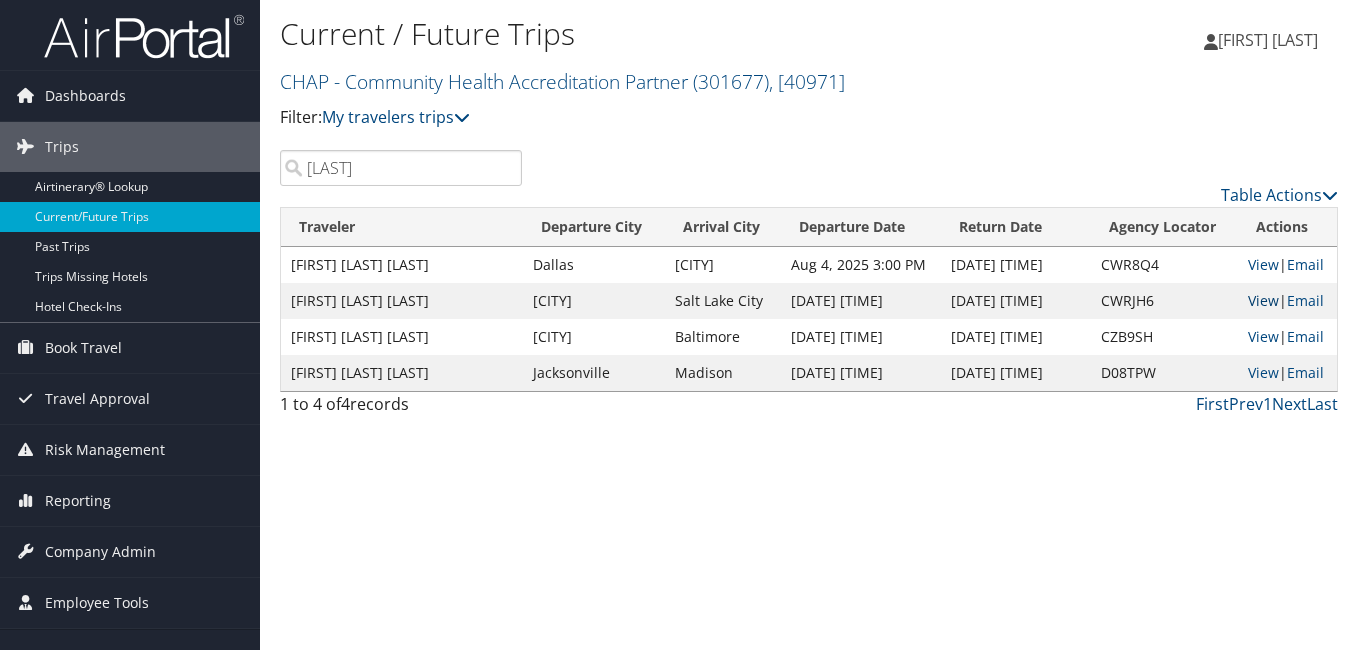 click on "View" at bounding box center [1263, 300] 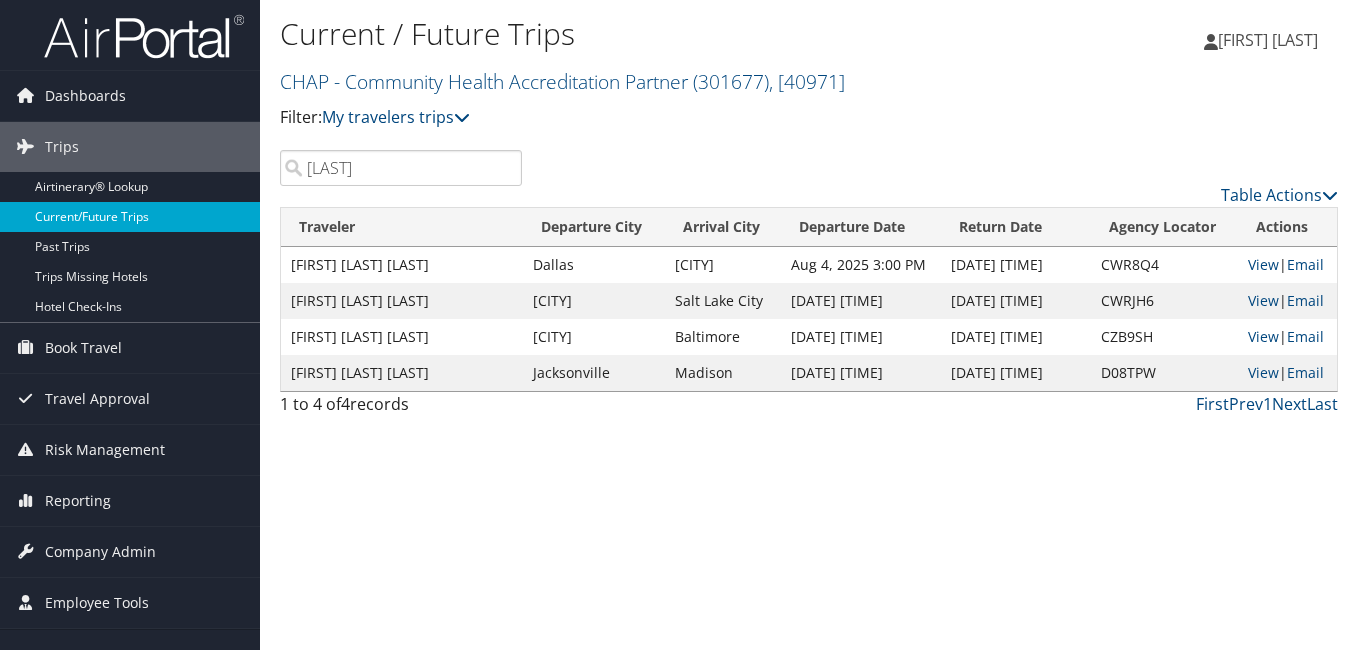 drag, startPoint x: 272, startPoint y: 197, endPoint x: 245, endPoint y: 203, distance: 27.658634 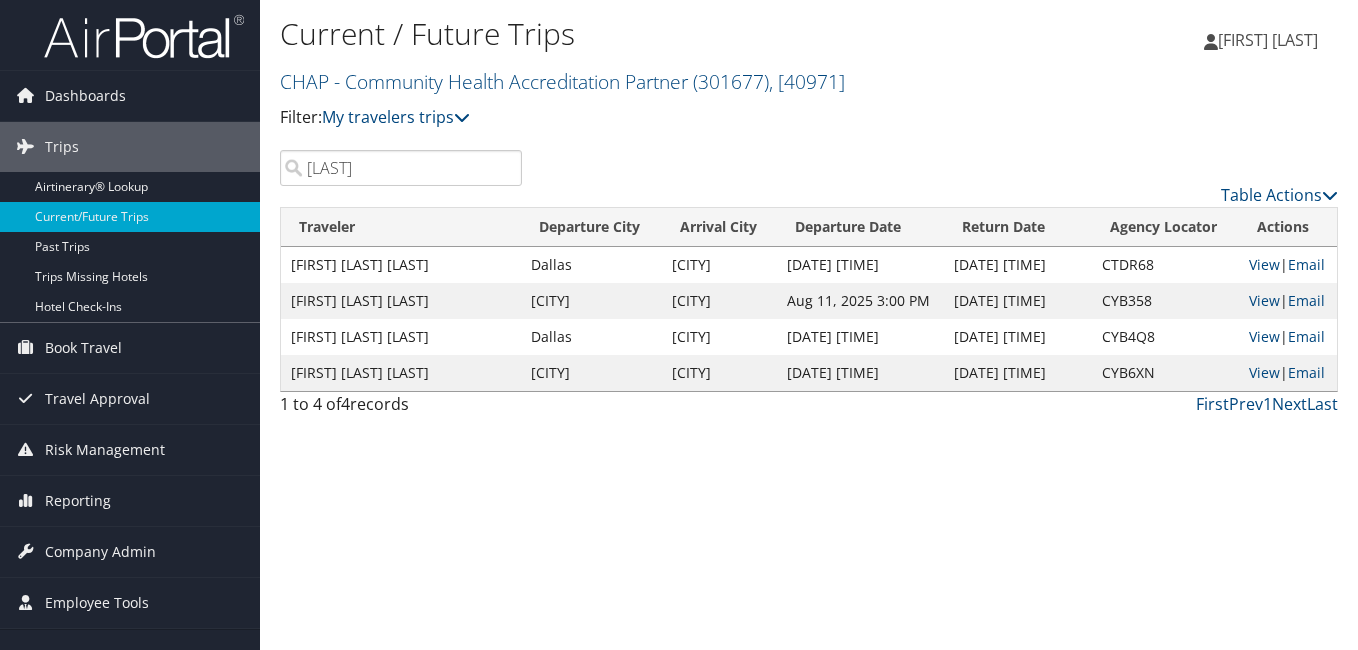 drag, startPoint x: 379, startPoint y: 164, endPoint x: 357, endPoint y: 263, distance: 101.414986 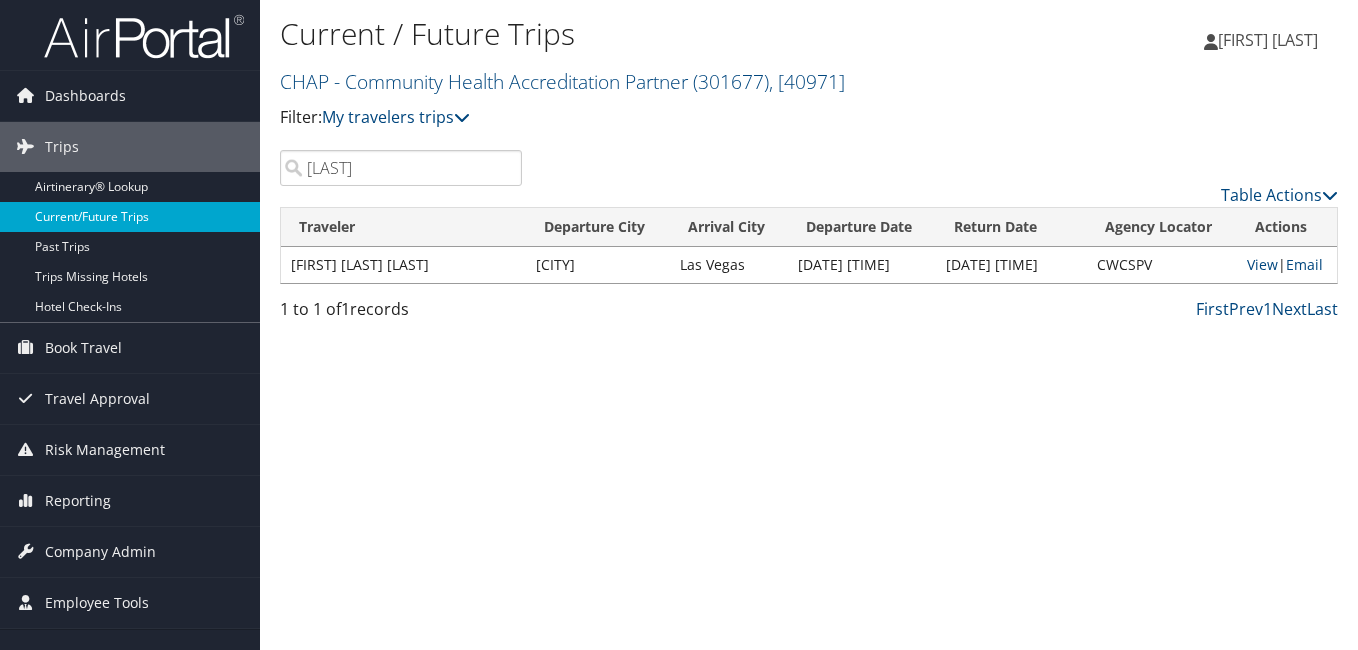 drag, startPoint x: 374, startPoint y: 175, endPoint x: 205, endPoint y: 206, distance: 171.81967 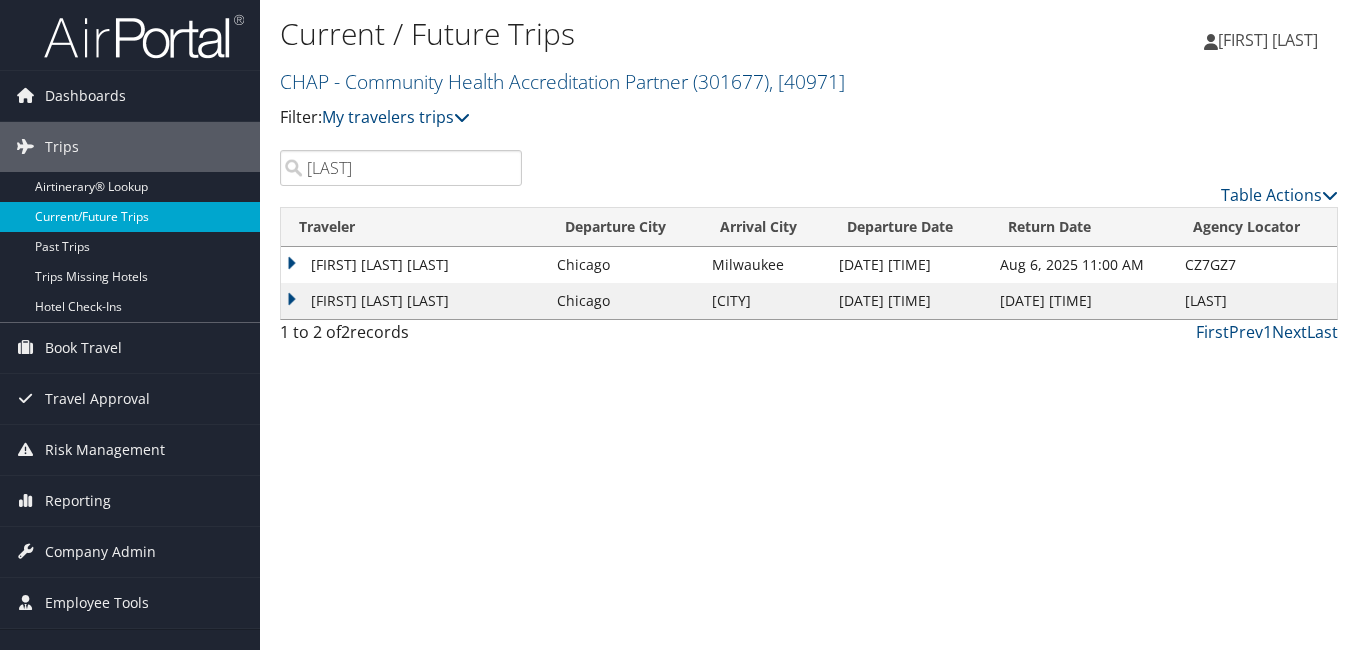 drag, startPoint x: 417, startPoint y: 168, endPoint x: 105, endPoint y: 214, distance: 315.3728 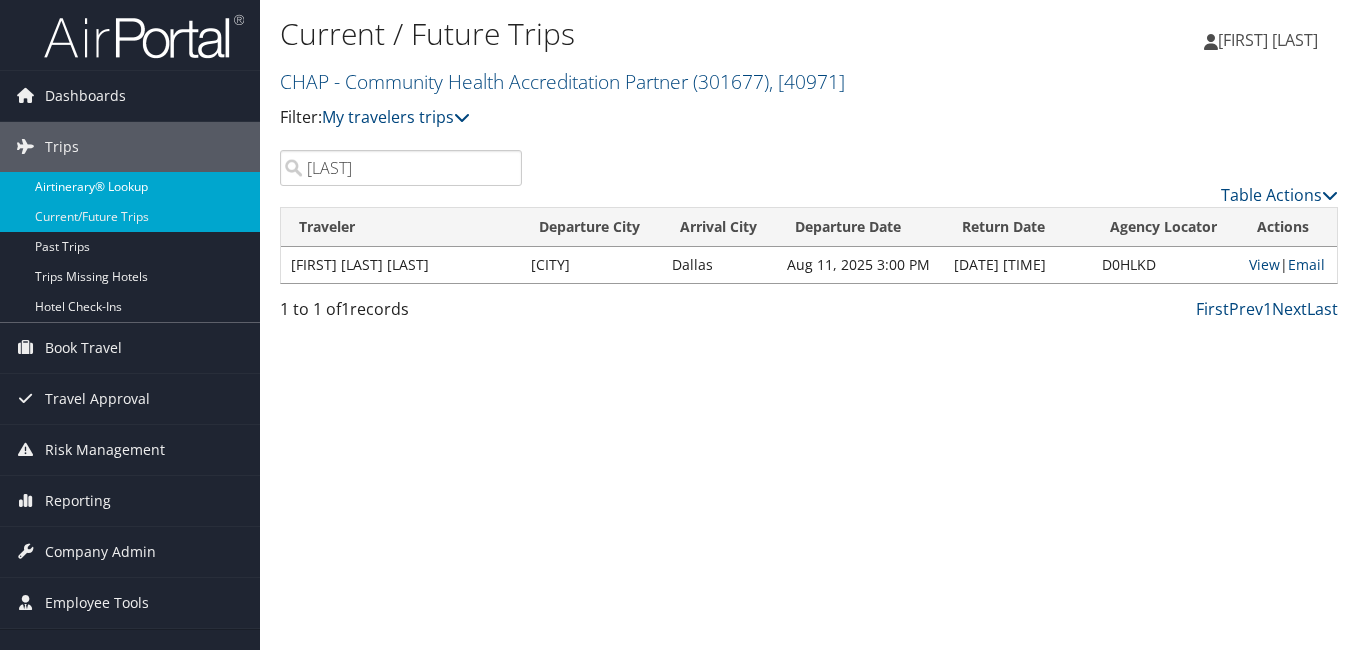 drag, startPoint x: 400, startPoint y: 163, endPoint x: 127, endPoint y: 196, distance: 274.98727 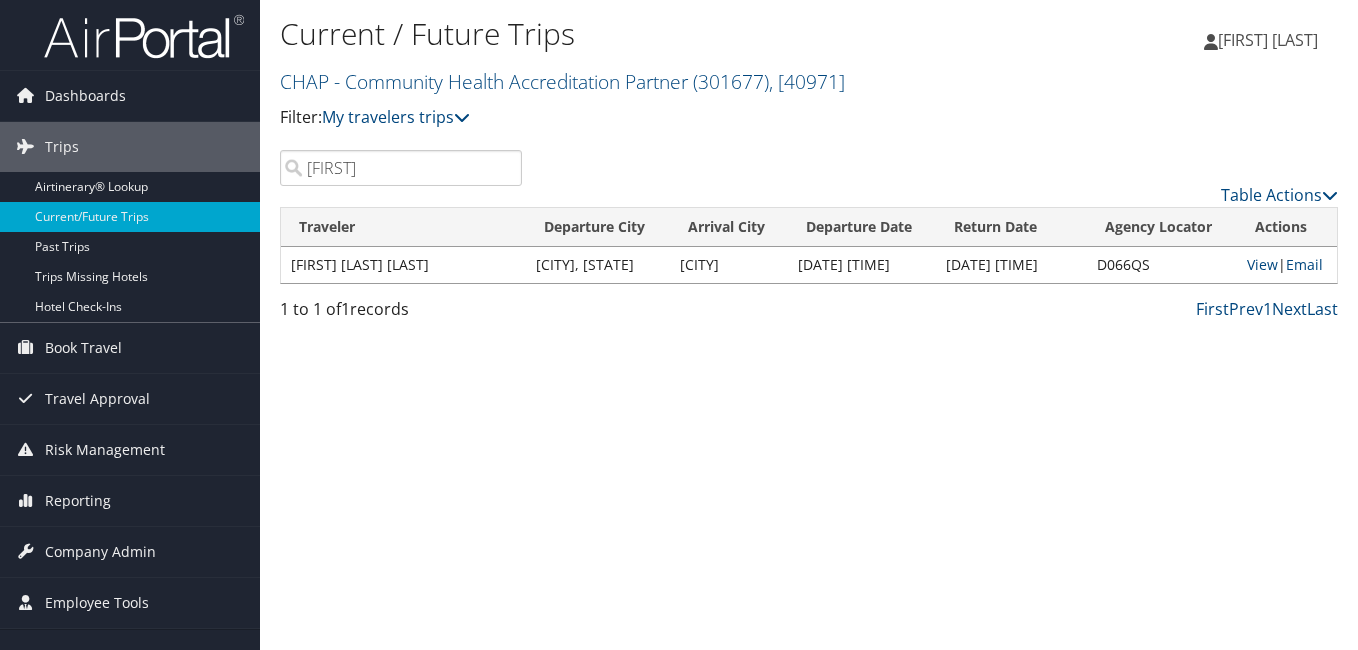 drag, startPoint x: 360, startPoint y: 168, endPoint x: 289, endPoint y: 190, distance: 74.330345 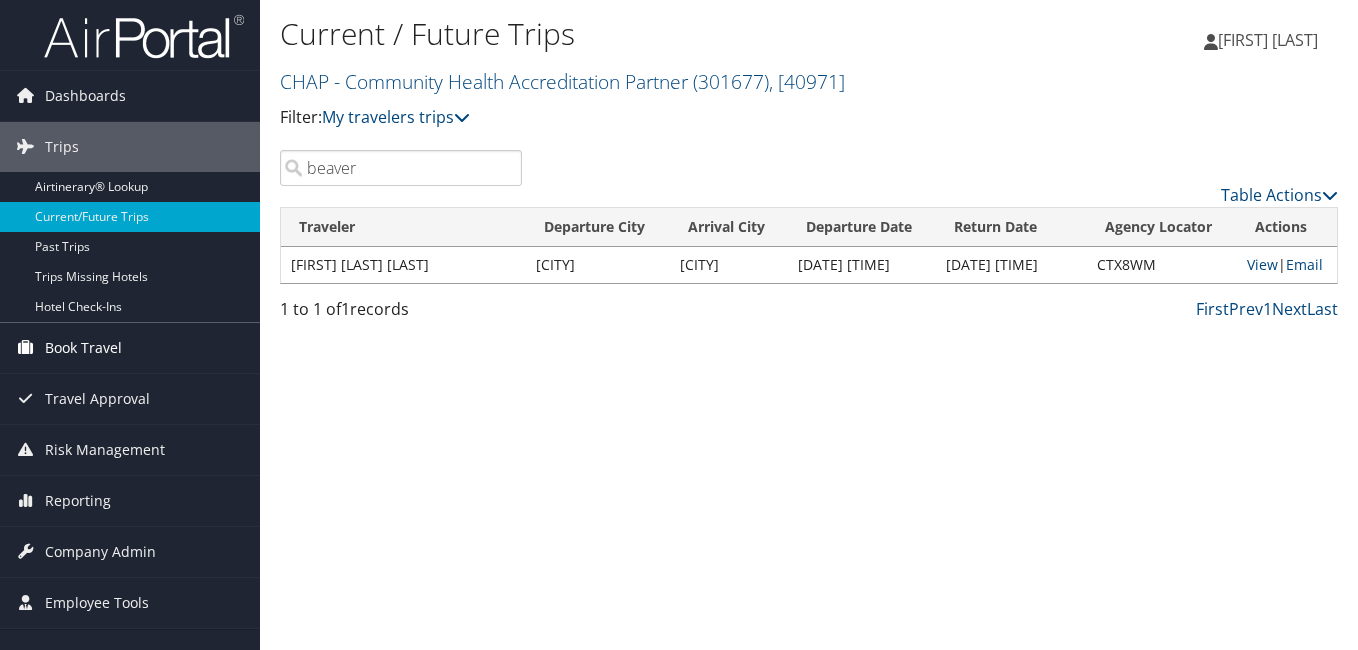 drag, startPoint x: 381, startPoint y: 167, endPoint x: 244, endPoint y: 342, distance: 222.2476 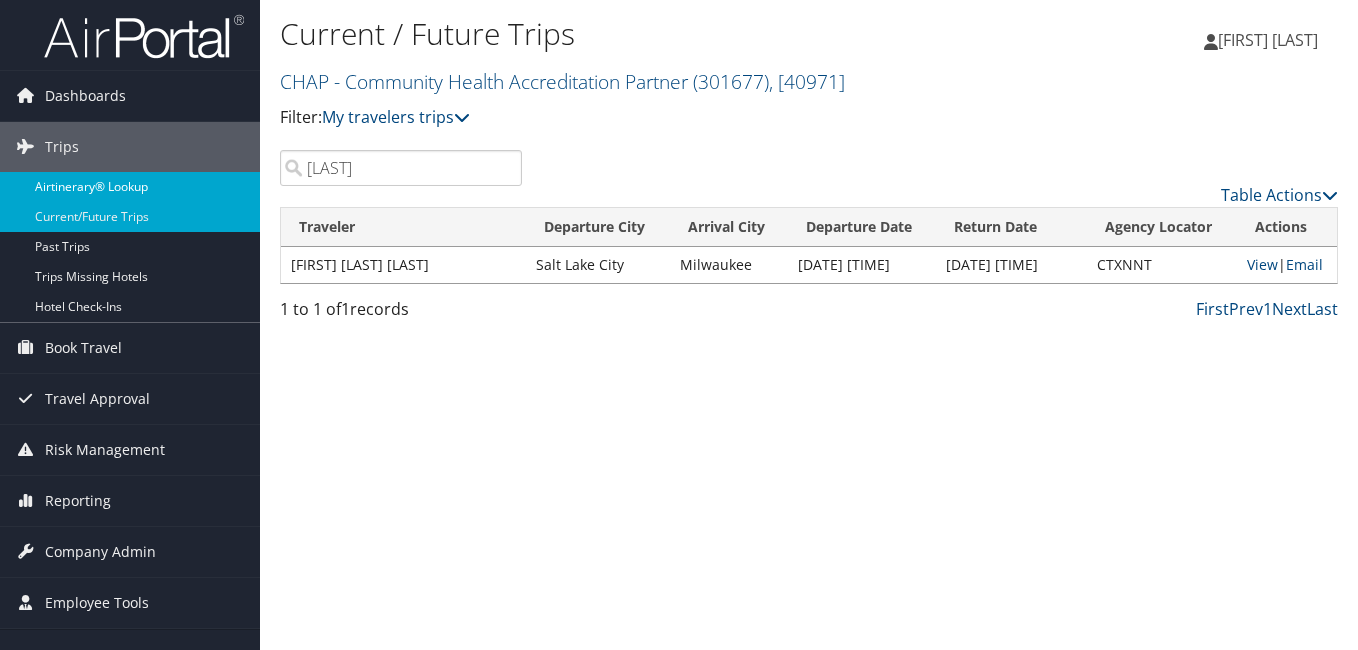 drag, startPoint x: 423, startPoint y: 165, endPoint x: 173, endPoint y: 190, distance: 251.24689 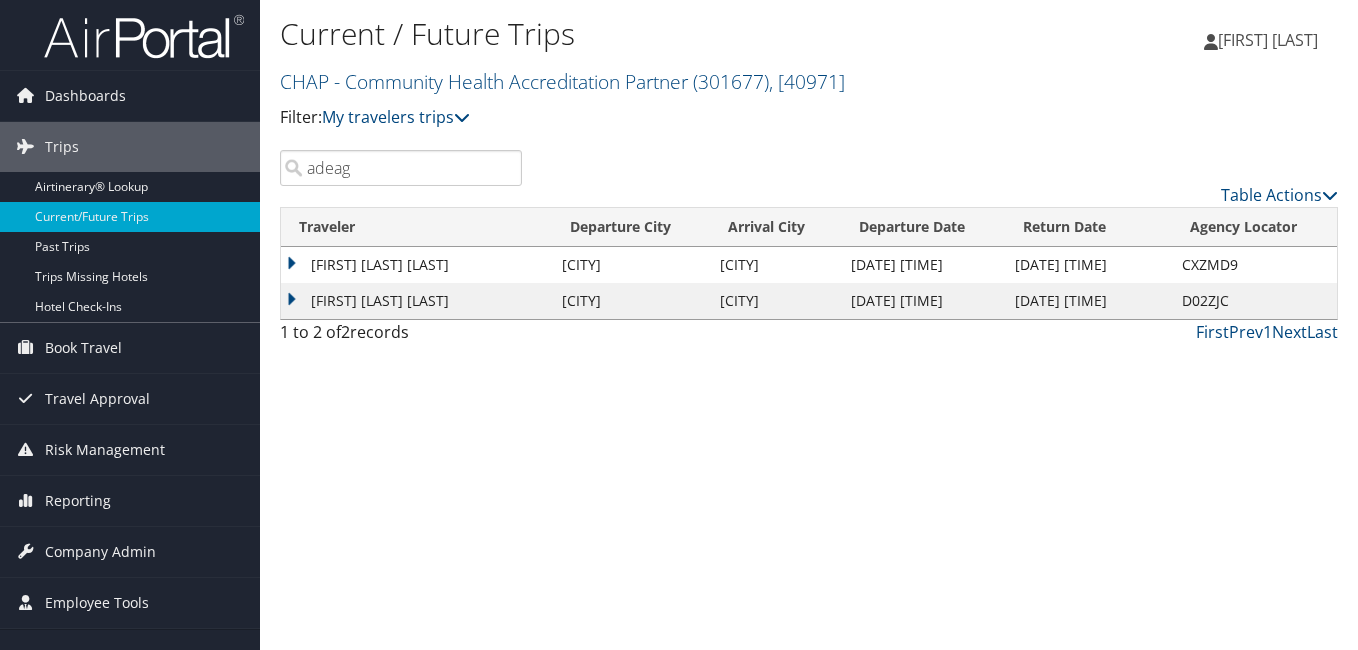 drag, startPoint x: 337, startPoint y: 185, endPoint x: 304, endPoint y: 191, distance: 33.54102 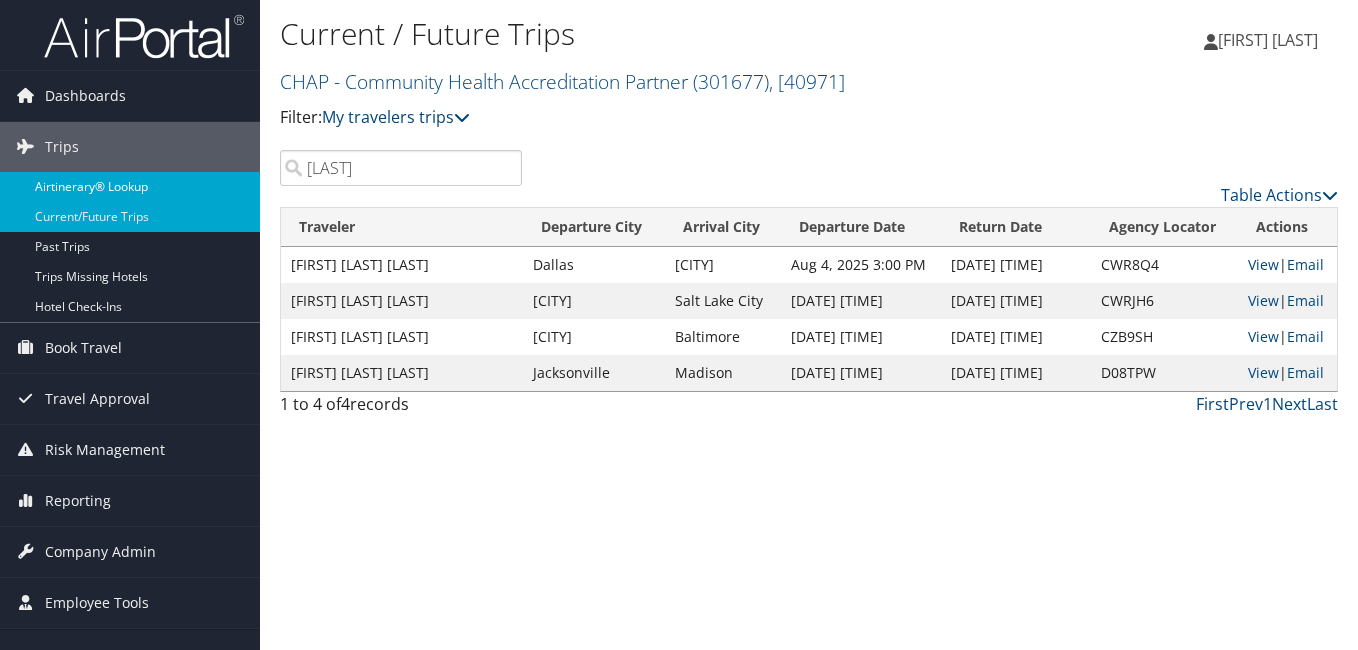 drag, startPoint x: 370, startPoint y: 167, endPoint x: 245, endPoint y: 186, distance: 126.43575 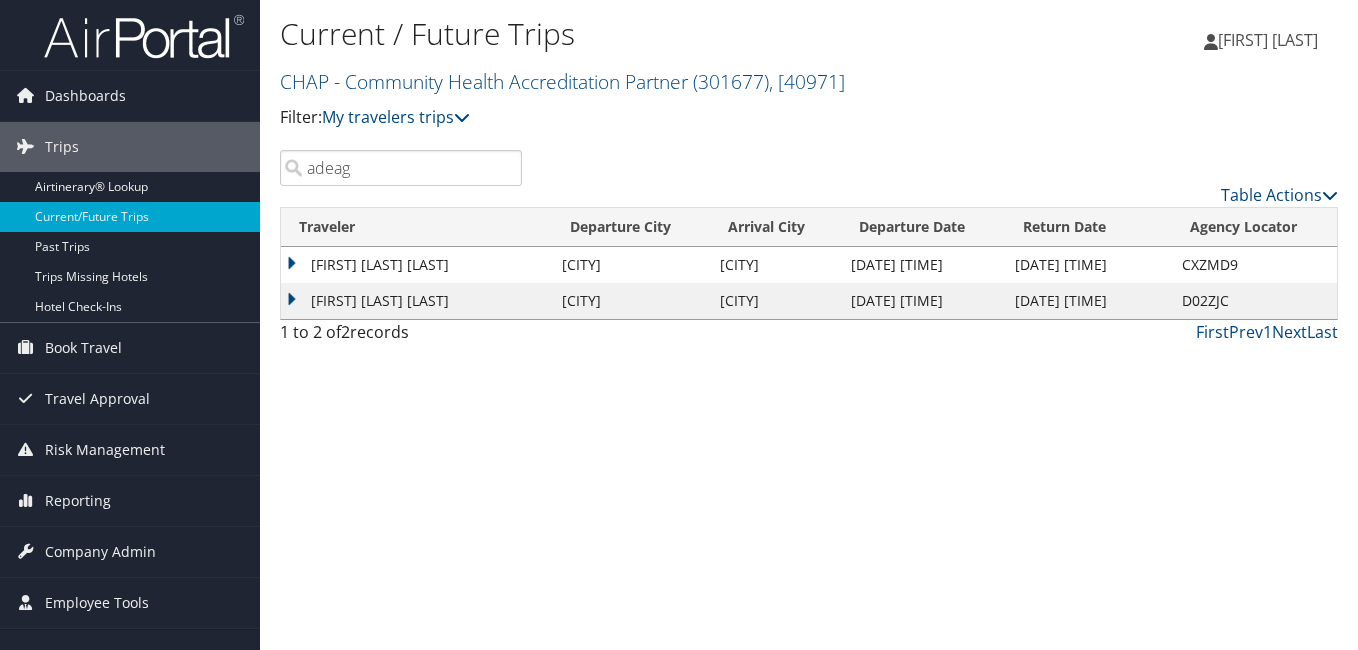 click on "[FIRST] [LAST] [LAST]" at bounding box center (416, 265) 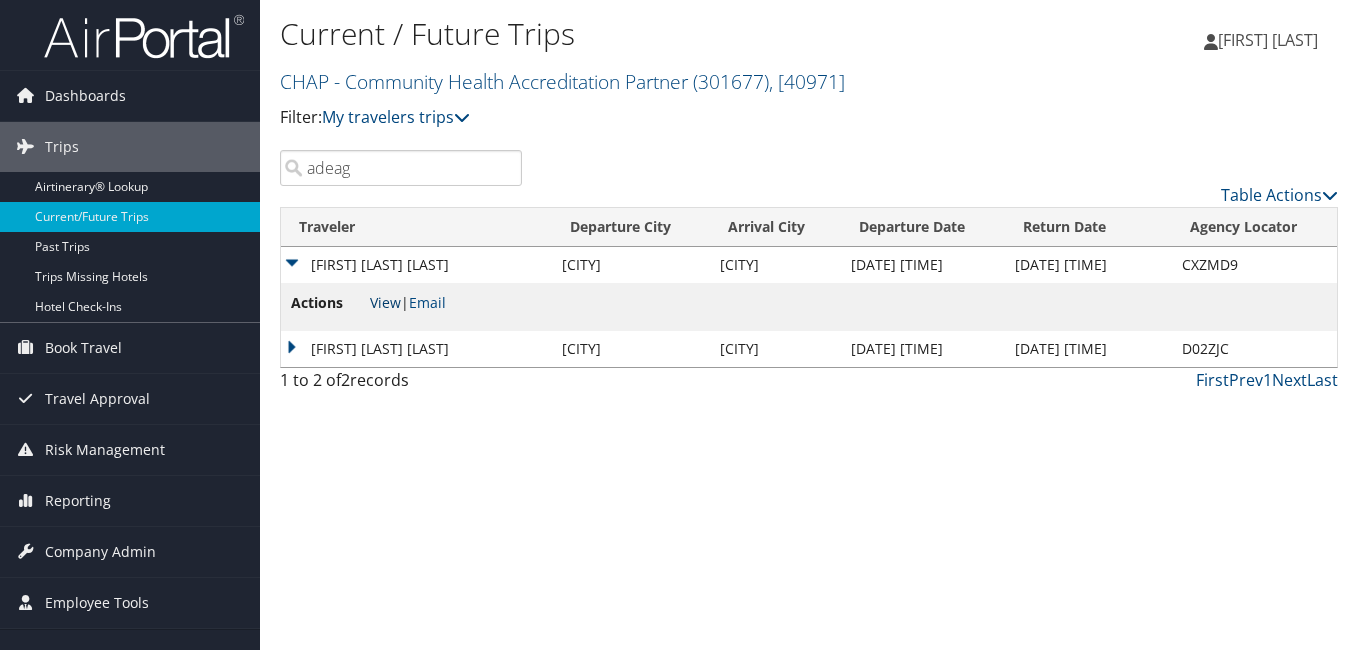 click on "View" at bounding box center [385, 302] 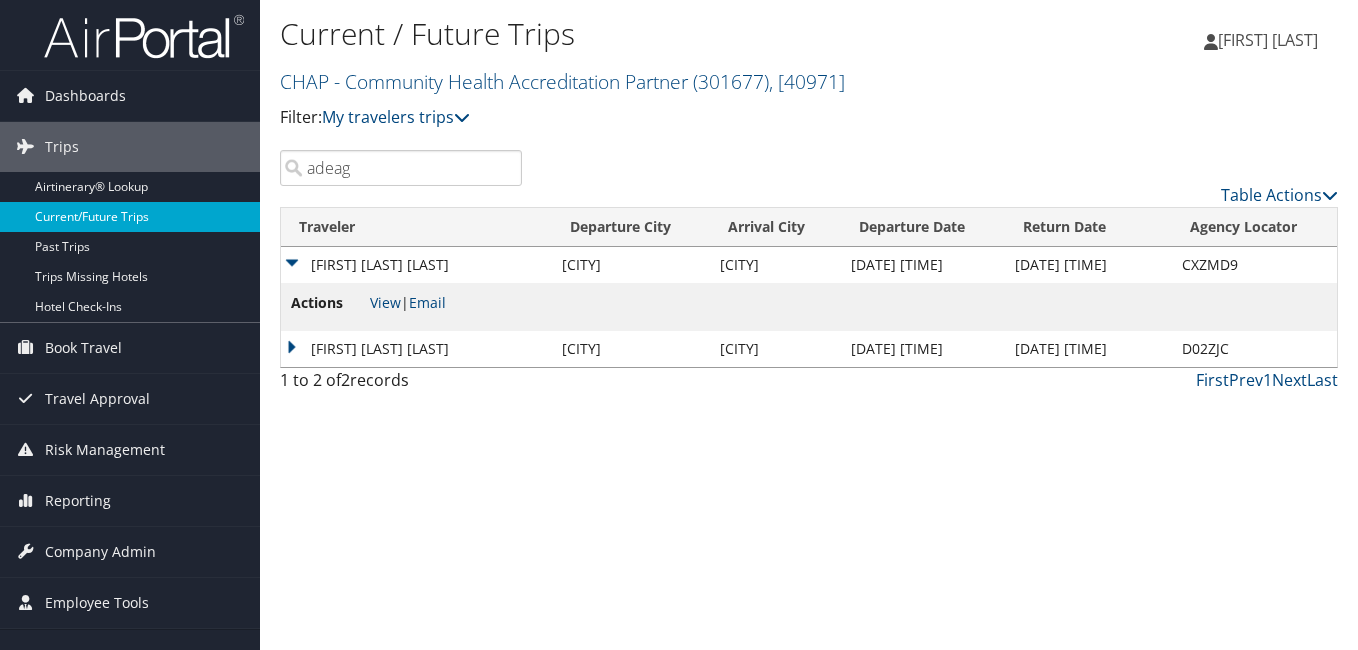 drag, startPoint x: 369, startPoint y: 167, endPoint x: 144, endPoint y: 224, distance: 232.10773 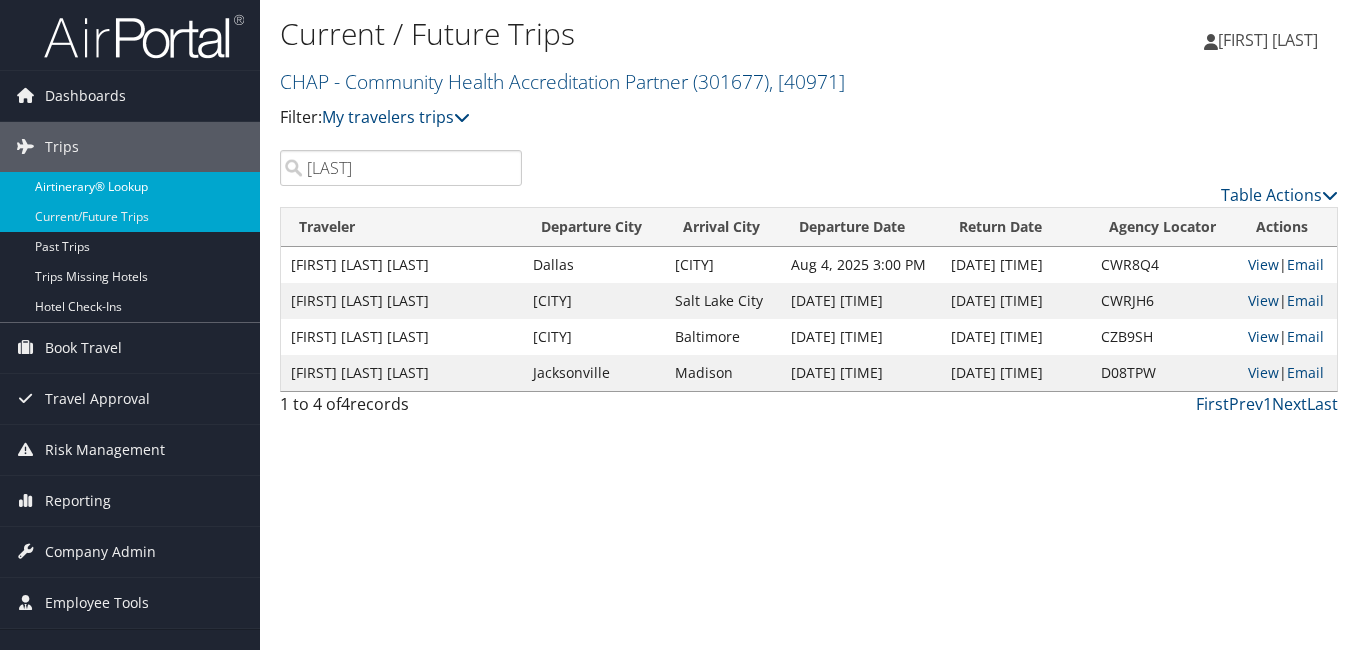 drag, startPoint x: 352, startPoint y: 169, endPoint x: 225, endPoint y: 190, distance: 128.72452 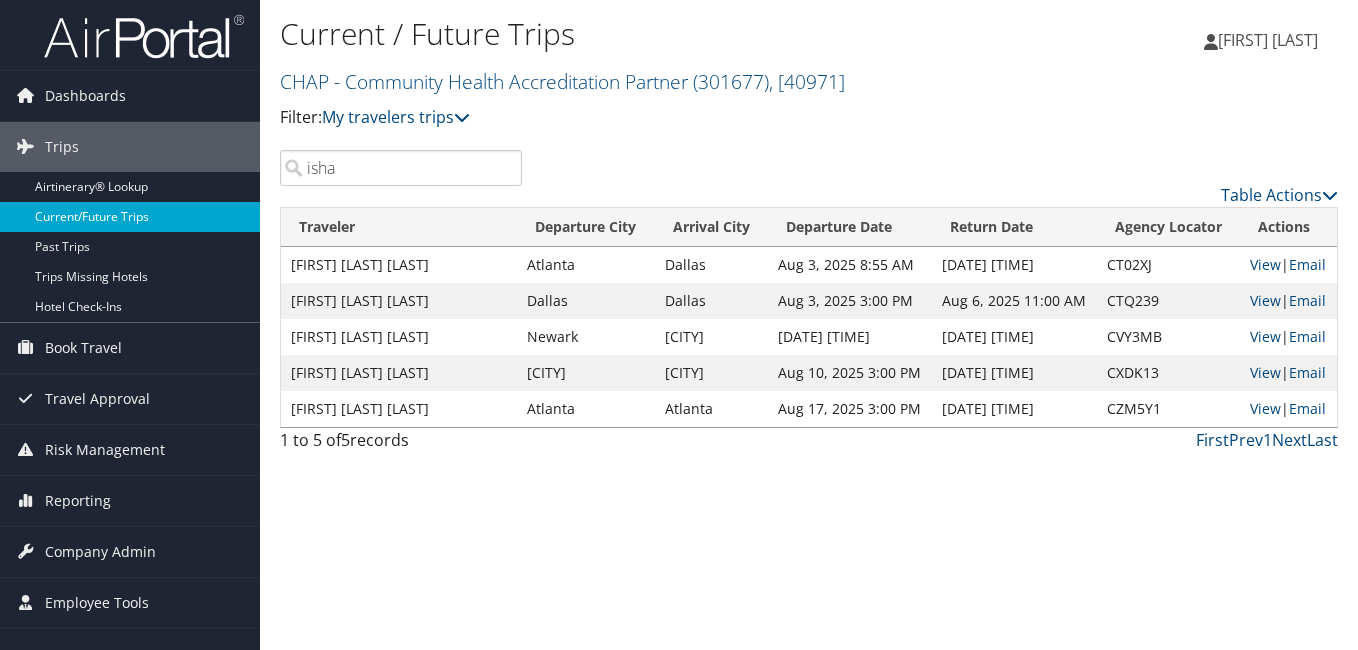 drag, startPoint x: 148, startPoint y: 204, endPoint x: 131, endPoint y: 207, distance: 17.262676 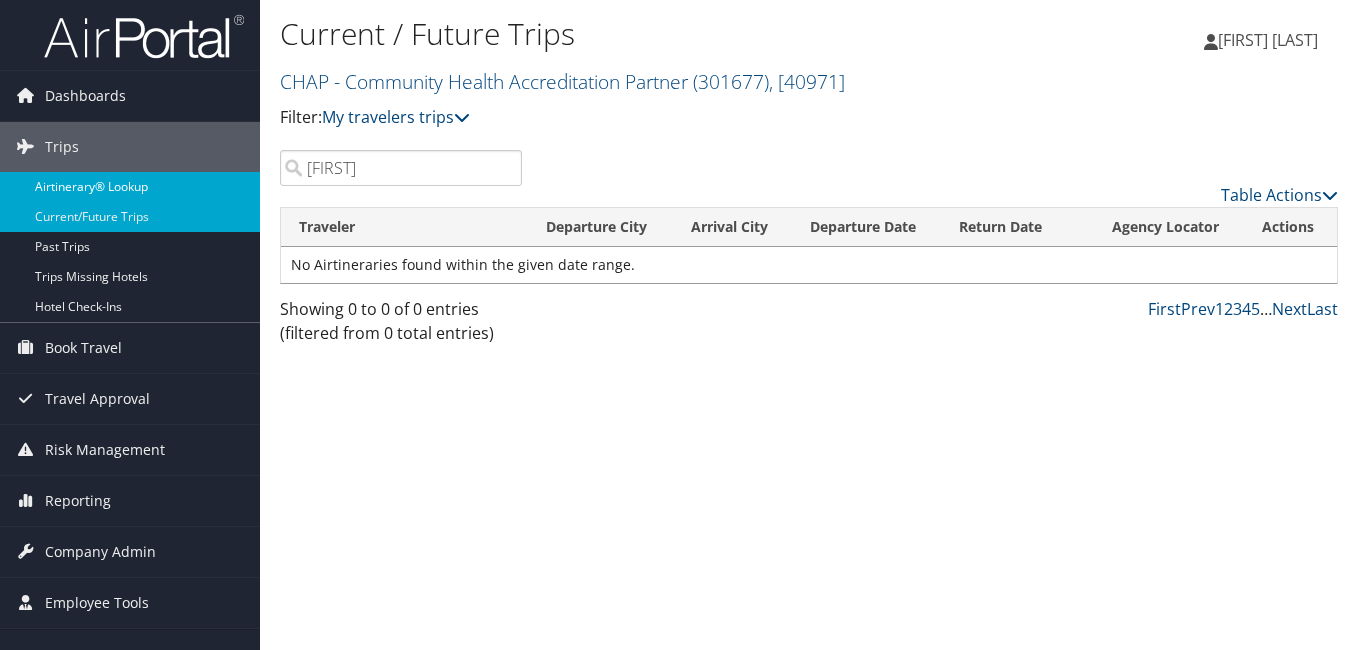 drag, startPoint x: 379, startPoint y: 157, endPoint x: 160, endPoint y: 187, distance: 221.04524 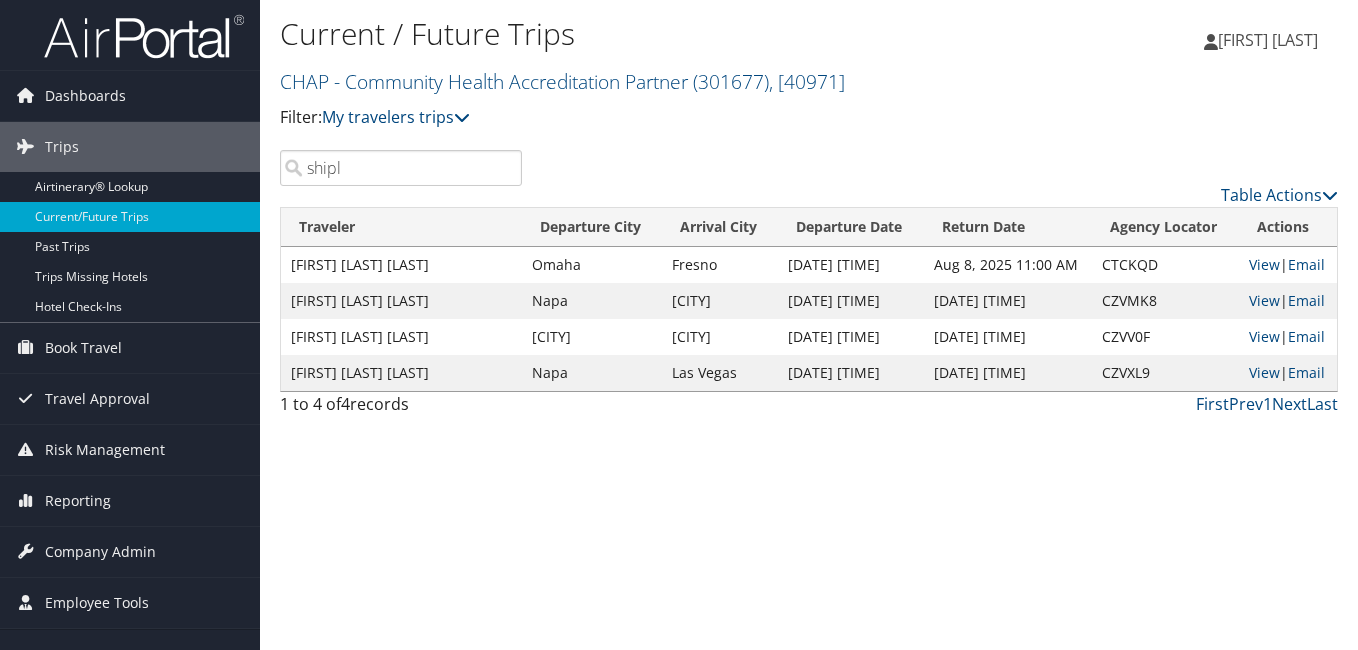 drag, startPoint x: 389, startPoint y: 166, endPoint x: 265, endPoint y: 186, distance: 125.60255 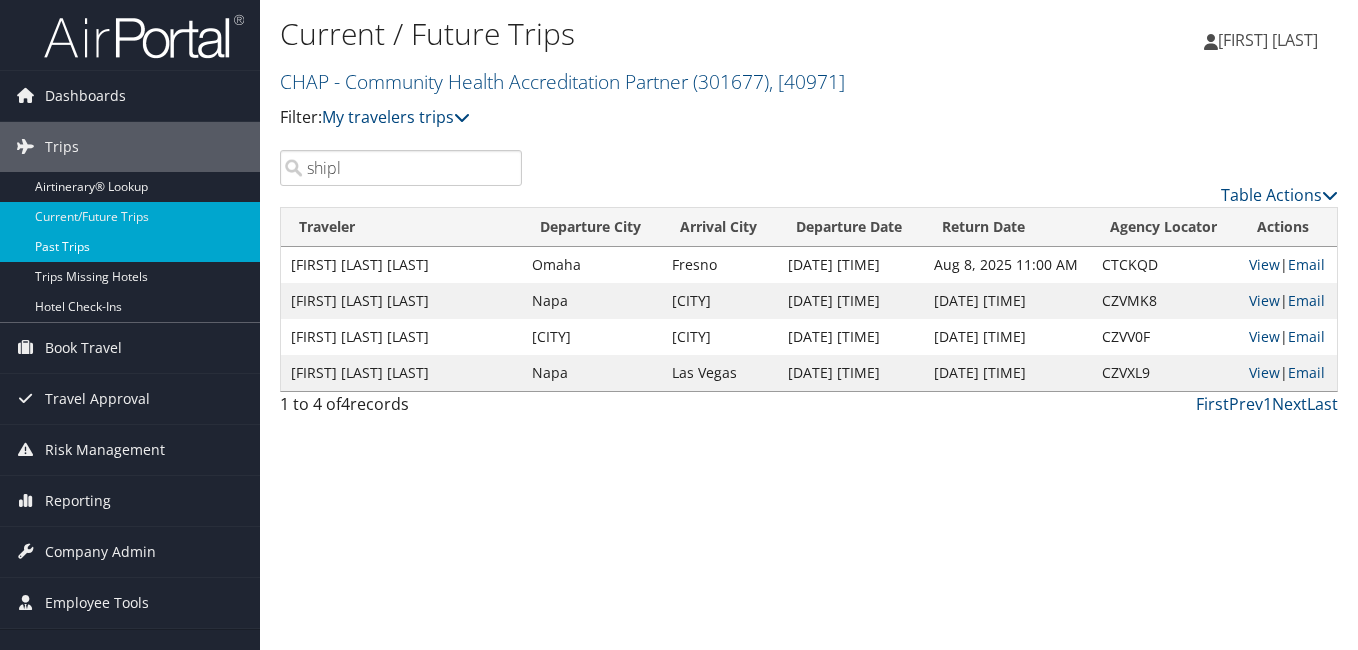 drag, startPoint x: 395, startPoint y: 170, endPoint x: 199, endPoint y: 252, distance: 212.46176 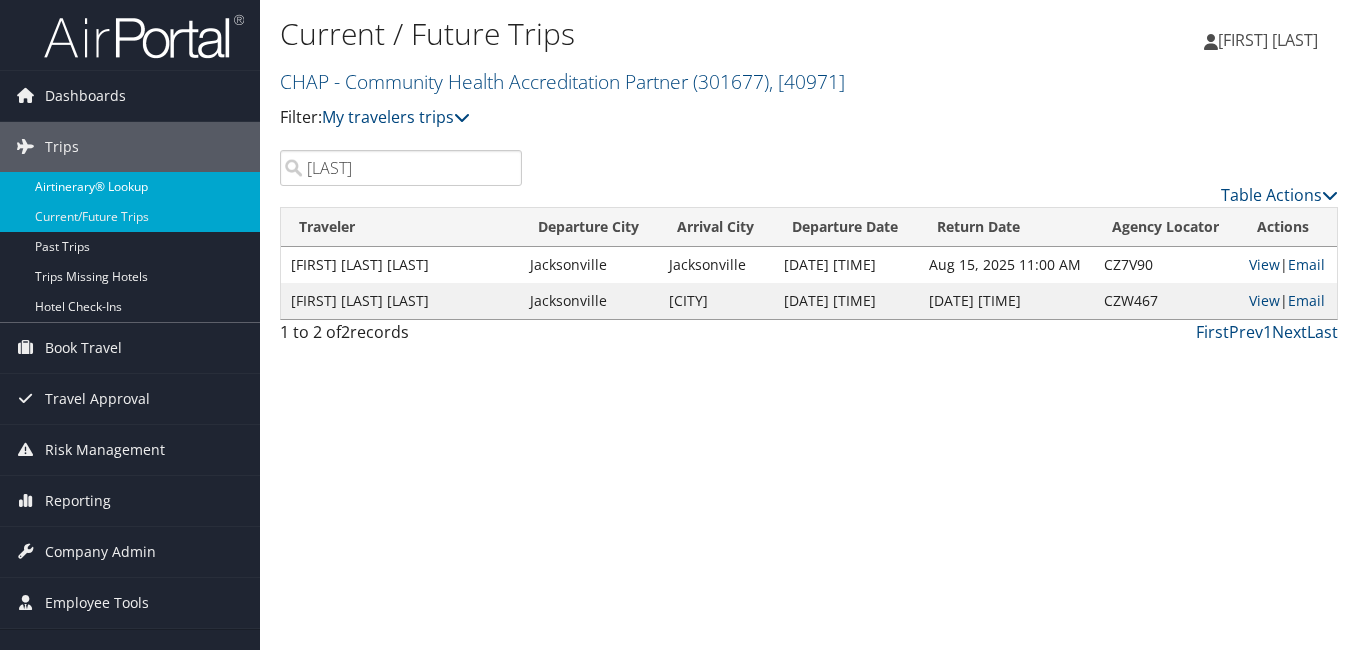 drag, startPoint x: 382, startPoint y: 171, endPoint x: 207, endPoint y: 193, distance: 176.37744 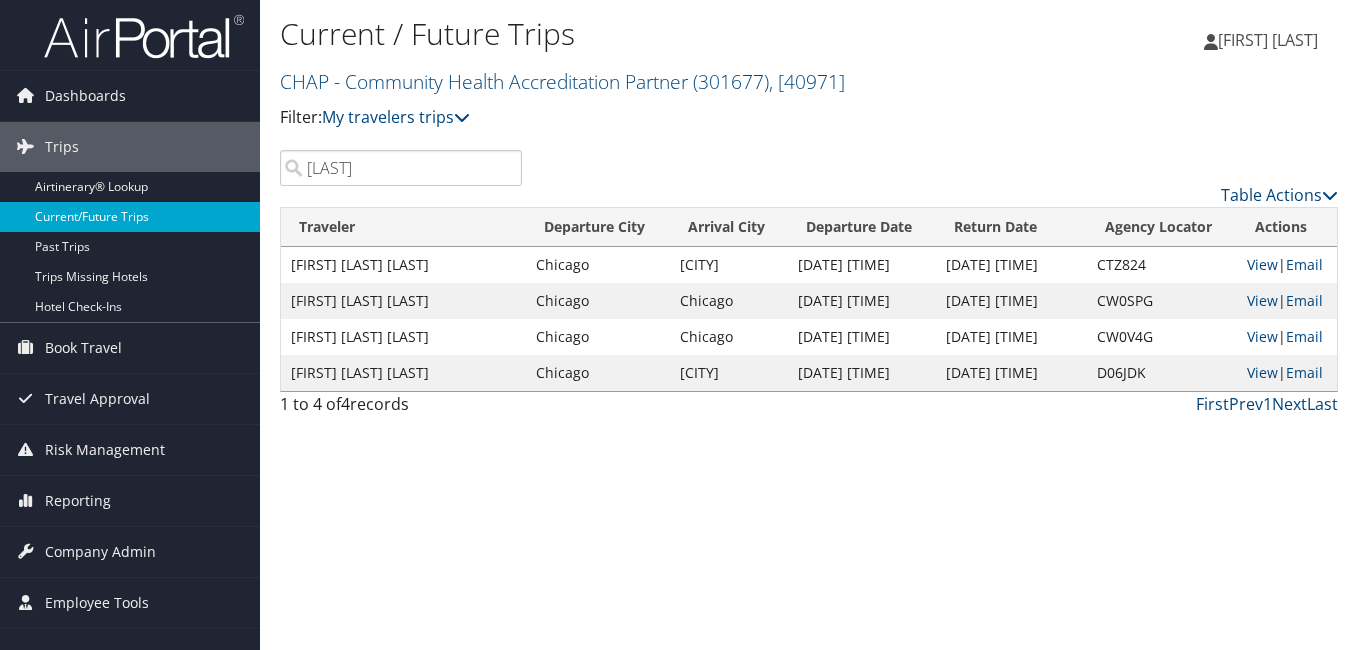 drag, startPoint x: 263, startPoint y: 186, endPoint x: 226, endPoint y: 205, distance: 41.59327 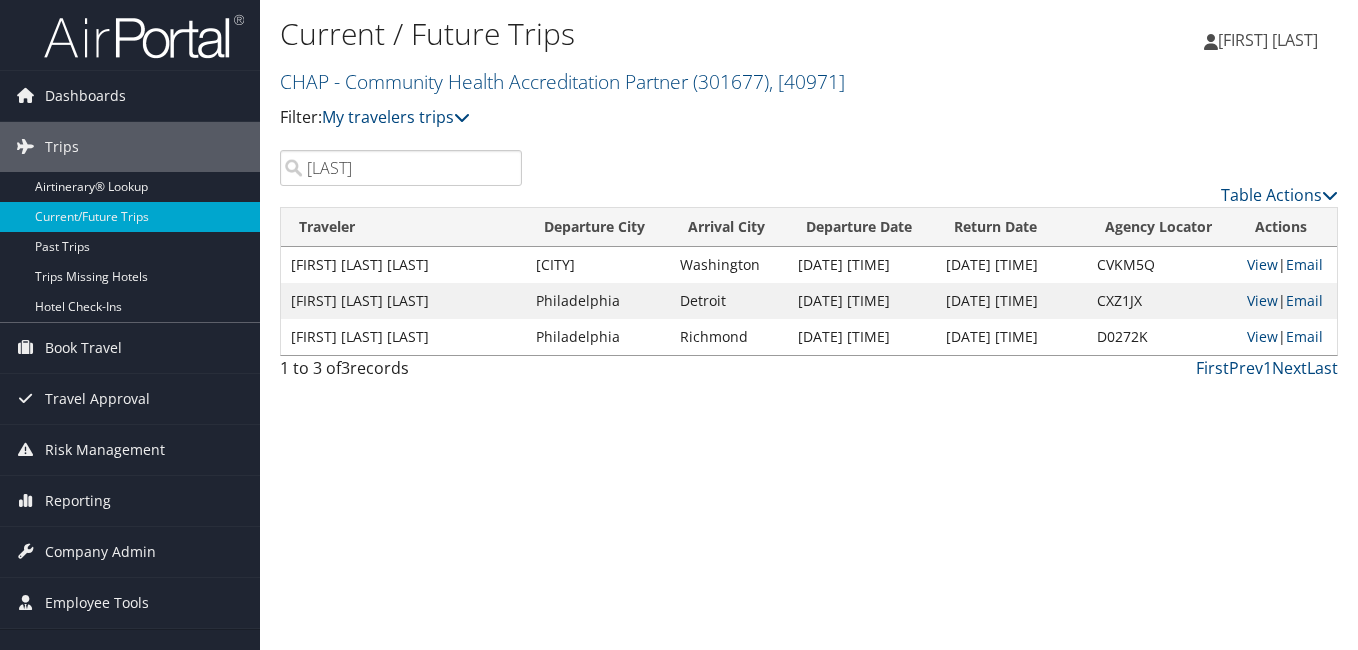 drag, startPoint x: 387, startPoint y: 156, endPoint x: 548, endPoint y: 323, distance: 231.96982 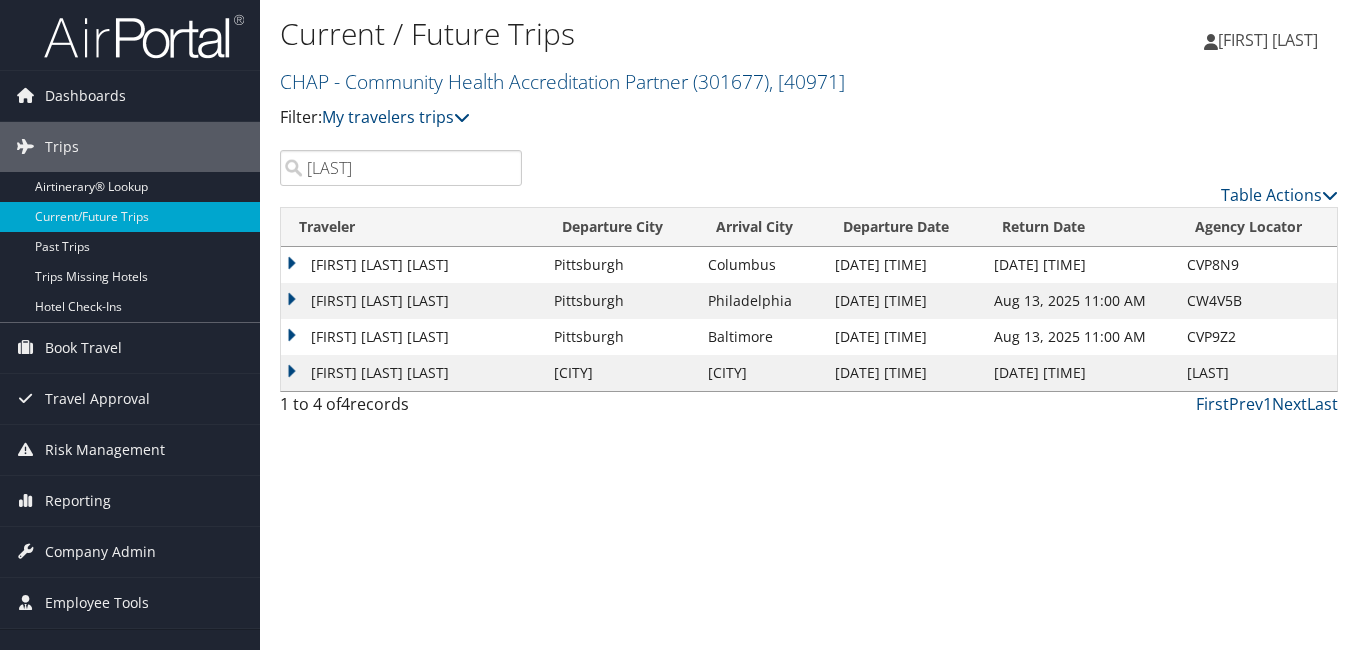 drag, startPoint x: 384, startPoint y: 177, endPoint x: 353, endPoint y: 322, distance: 148.27676 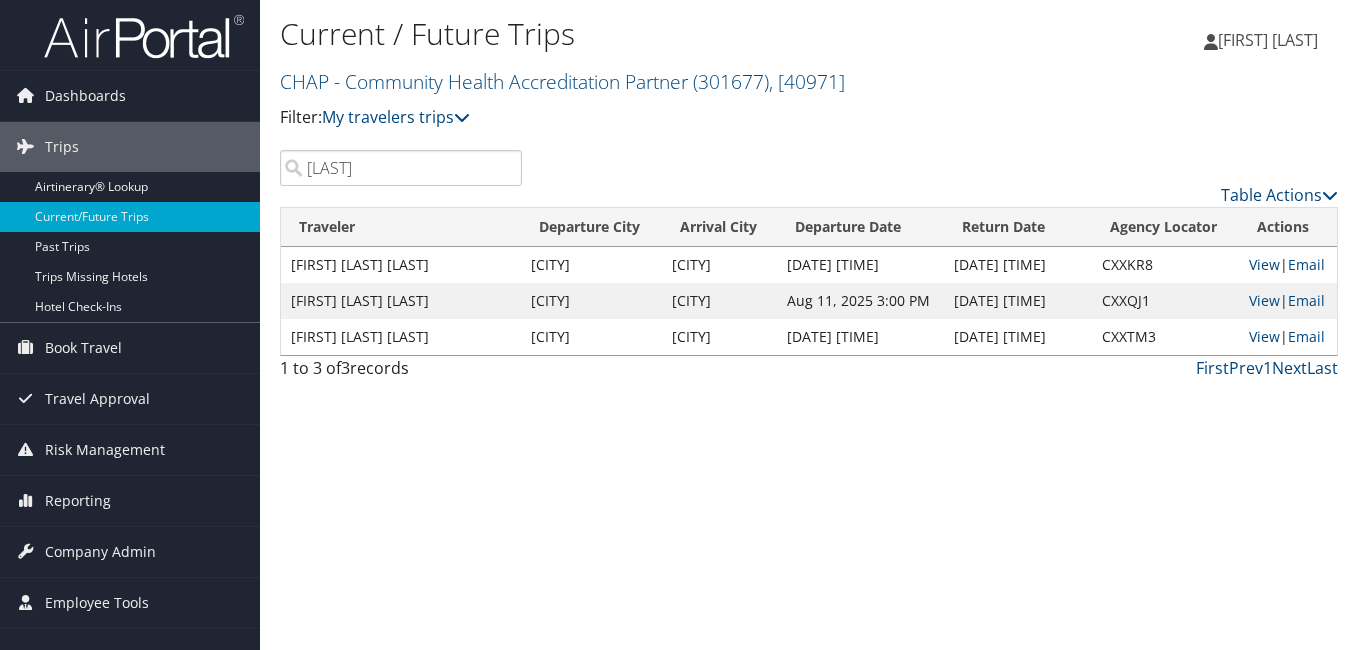 drag, startPoint x: 407, startPoint y: 155, endPoint x: 275, endPoint y: 199, distance: 139.14021 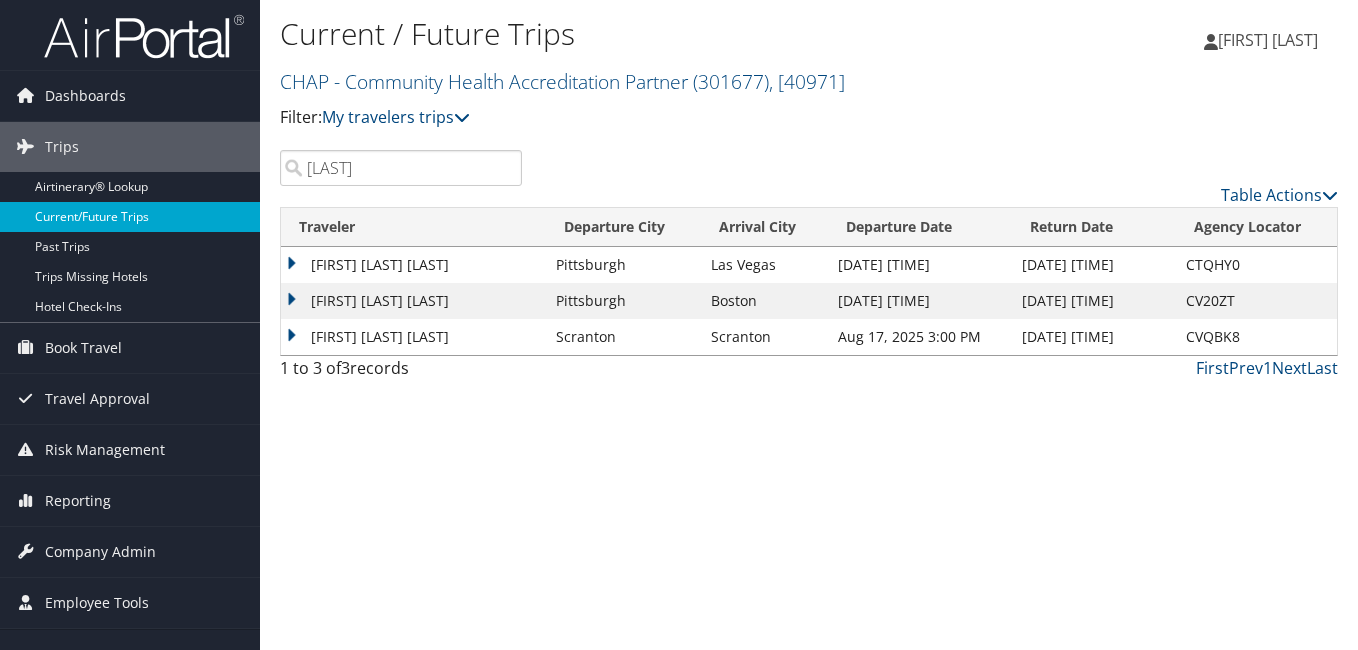 drag, startPoint x: 429, startPoint y: 167, endPoint x: 179, endPoint y: 217, distance: 254.95097 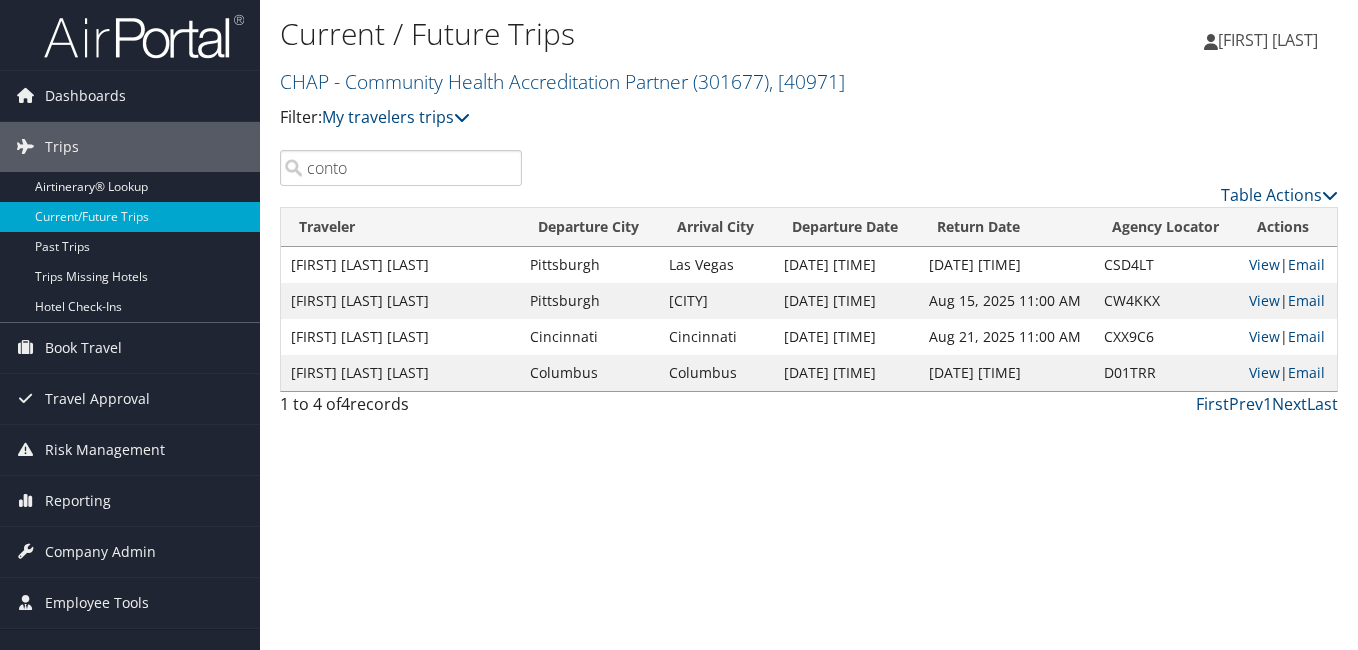 drag, startPoint x: 359, startPoint y: 175, endPoint x: 268, endPoint y: 188, distance: 91.92388 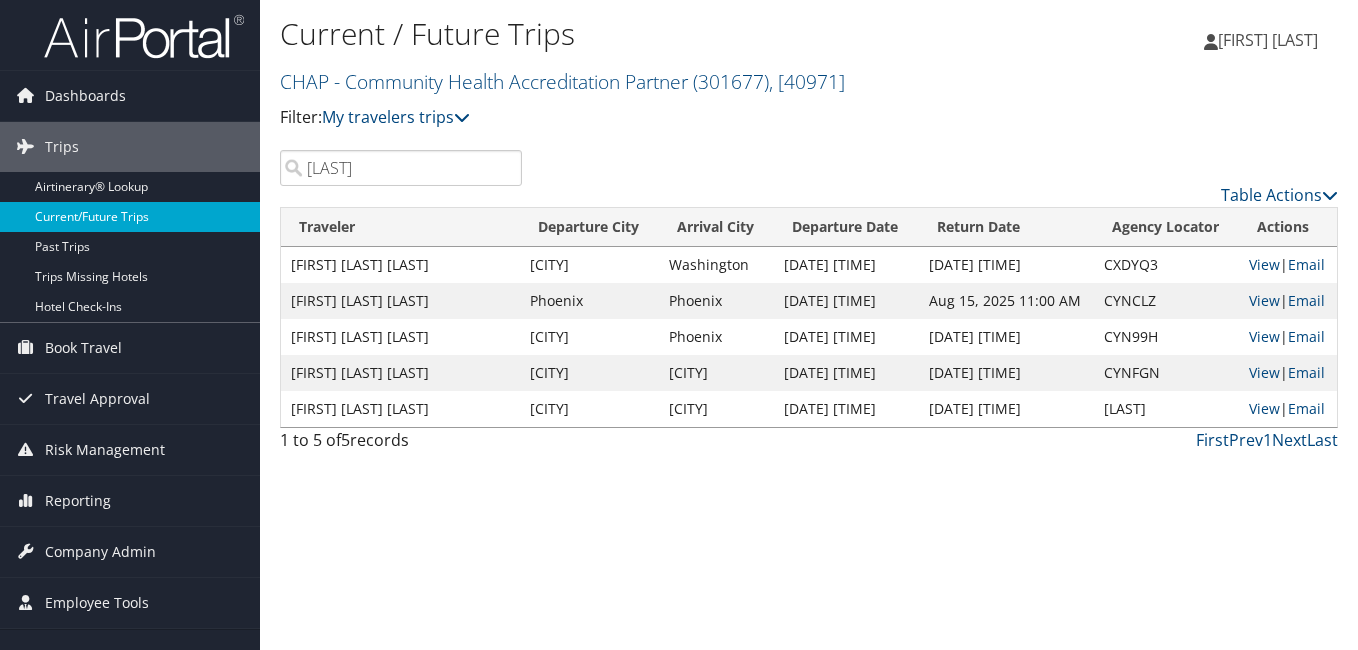 drag, startPoint x: 368, startPoint y: 177, endPoint x: 219, endPoint y: 204, distance: 151.42654 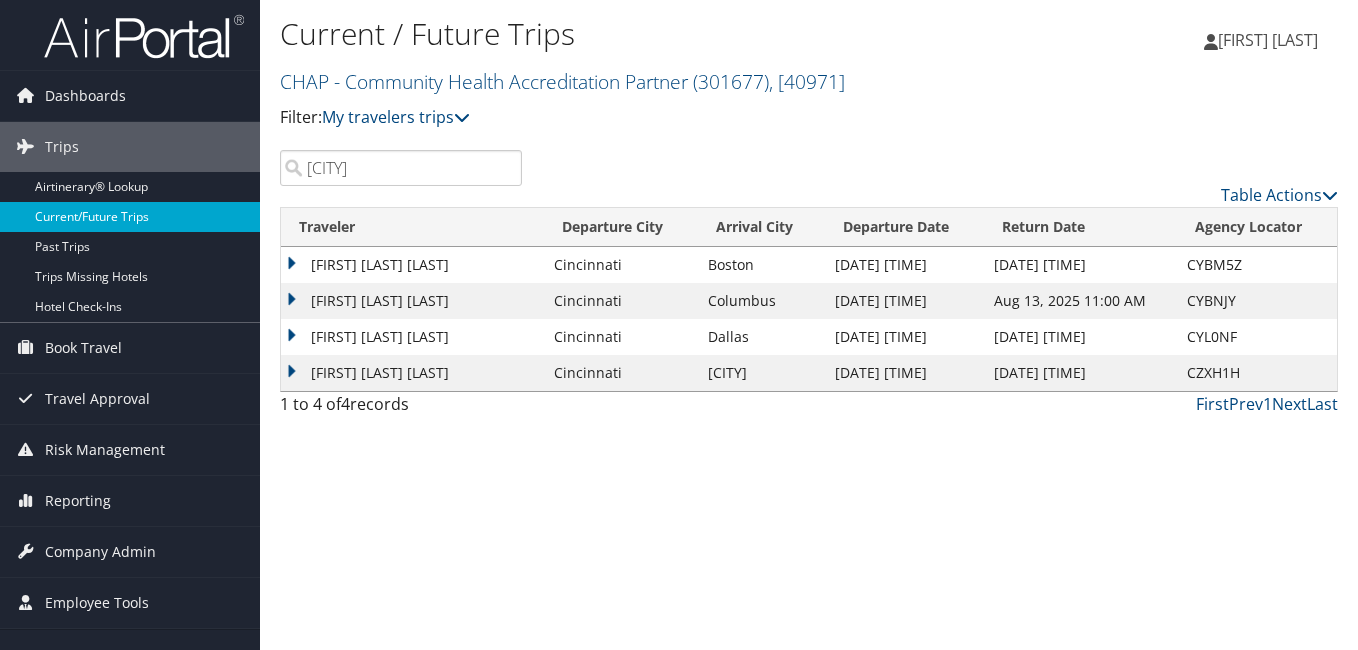 drag, startPoint x: 293, startPoint y: 185, endPoint x: 235, endPoint y: 206, distance: 61.68468 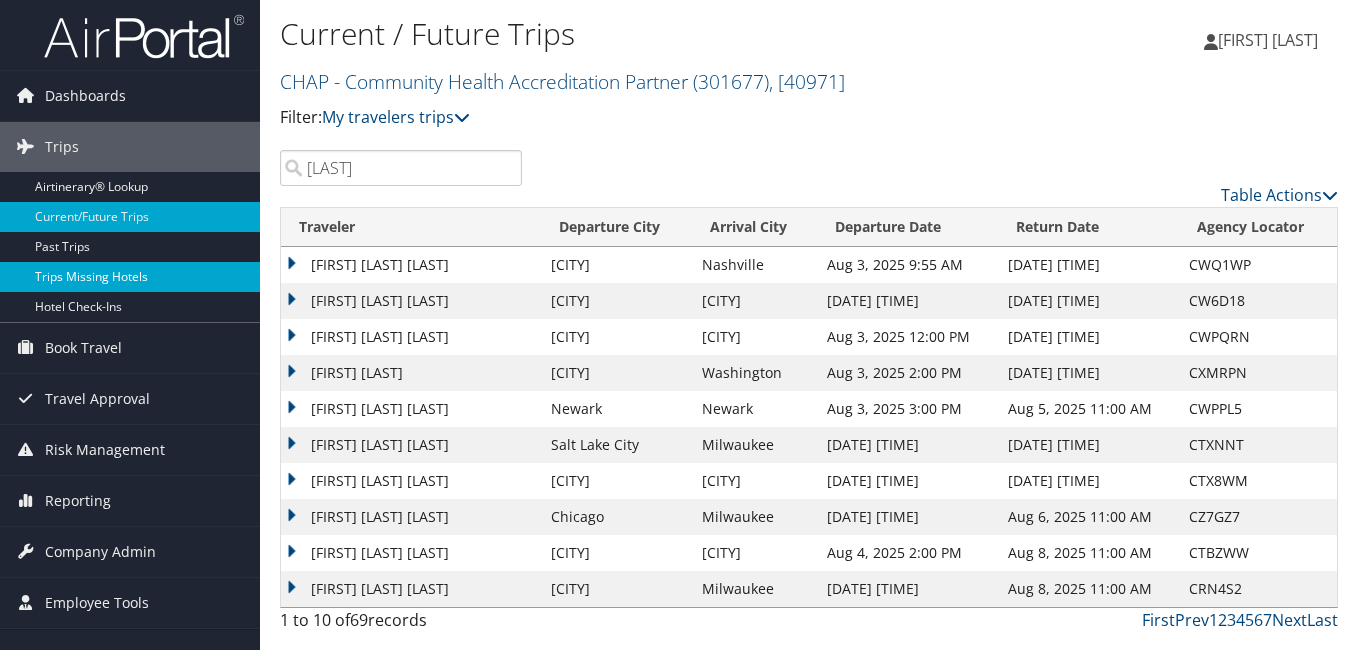 type on "[LAST]" 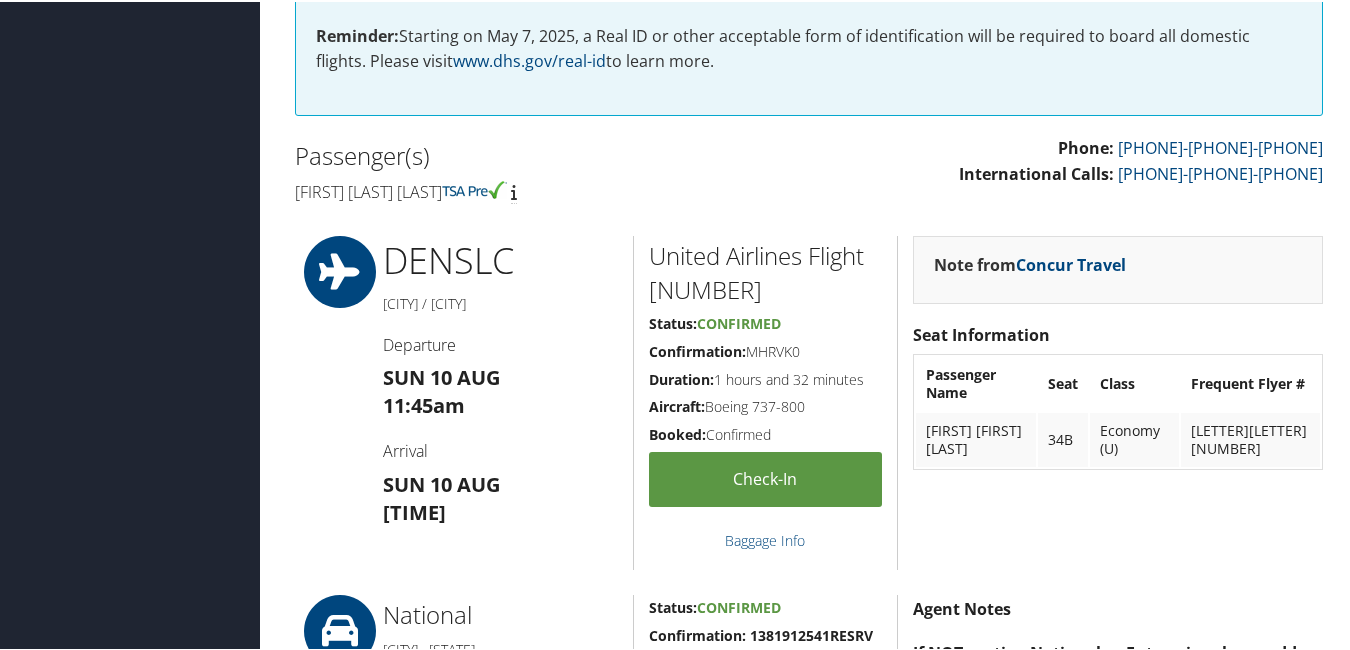 scroll, scrollTop: 500, scrollLeft: 0, axis: vertical 